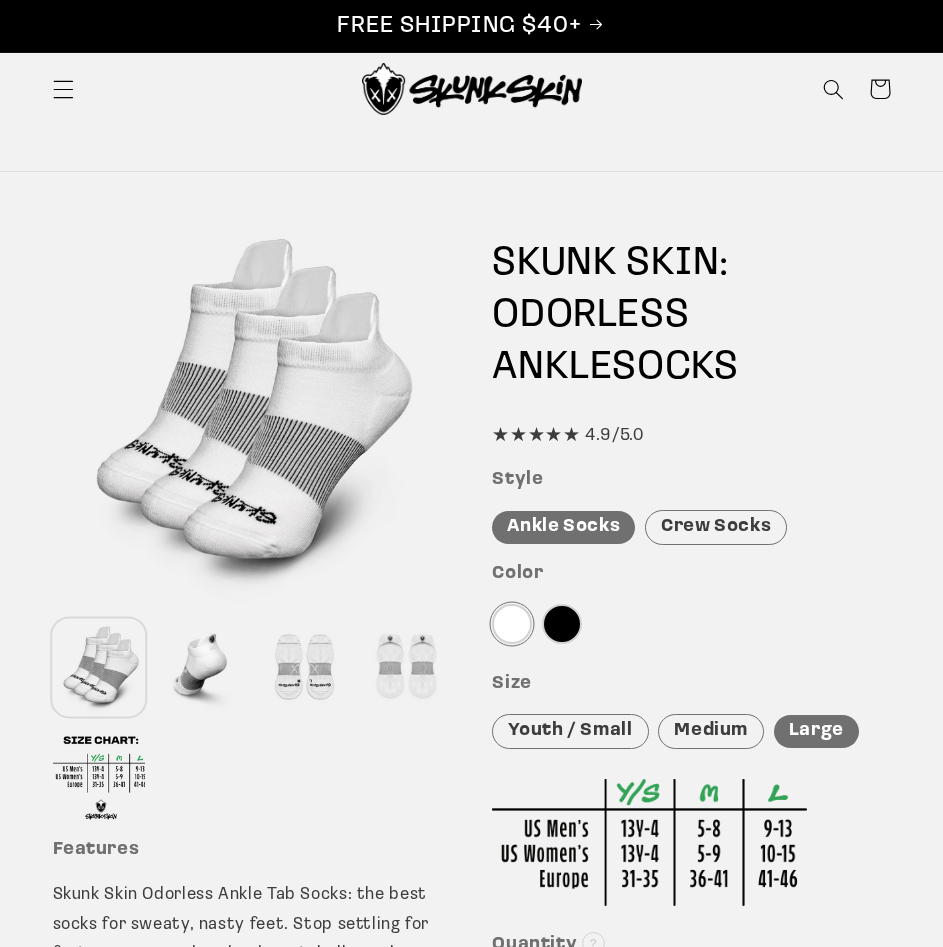scroll, scrollTop: 0, scrollLeft: 0, axis: both 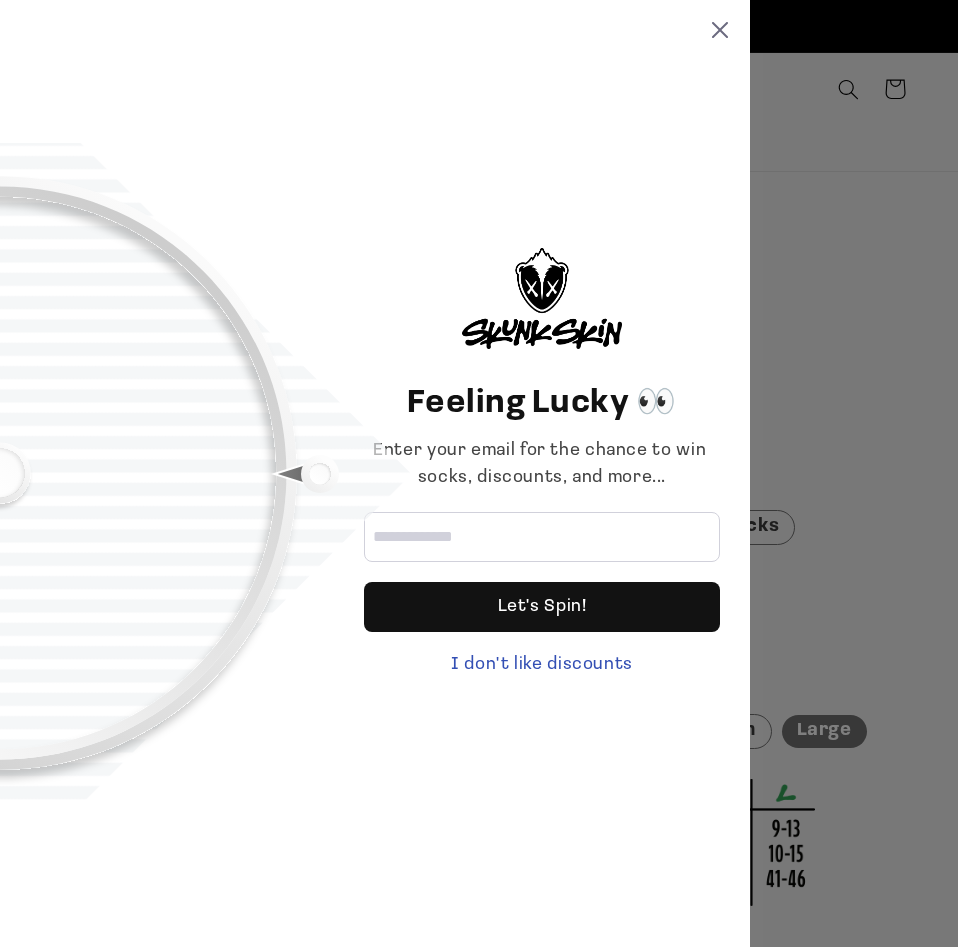 click at bounding box center [167, 474] 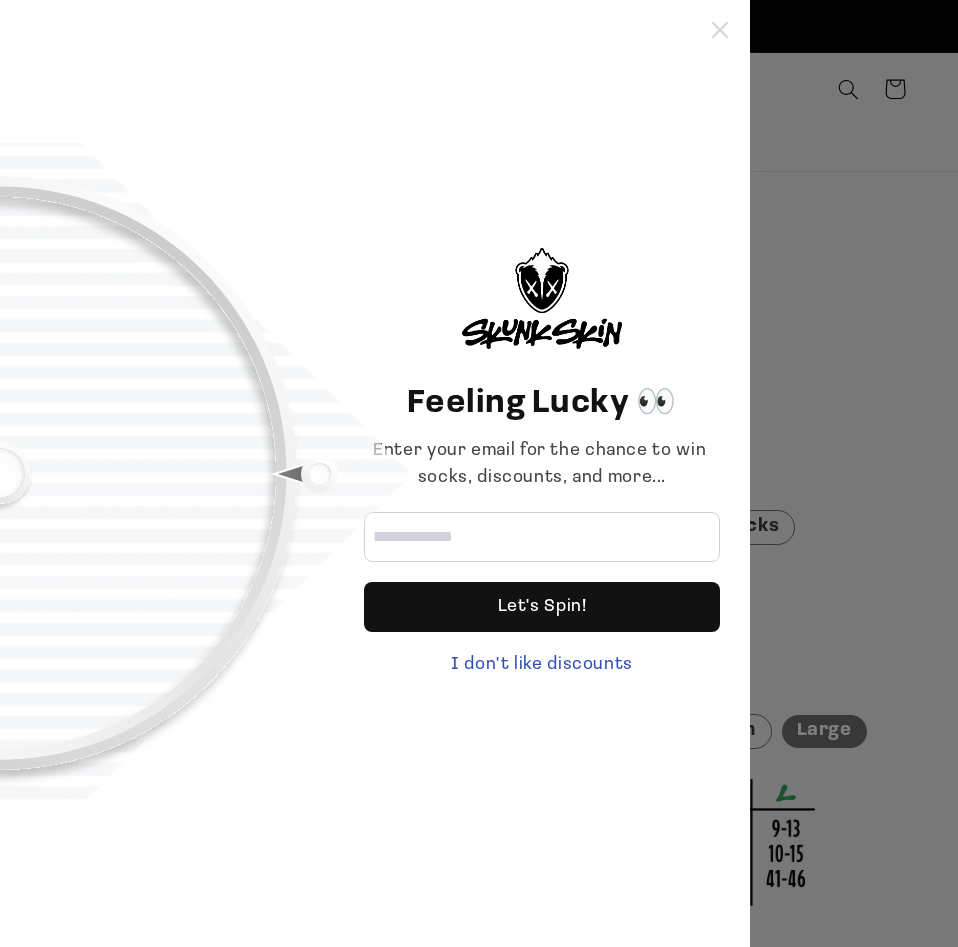 click 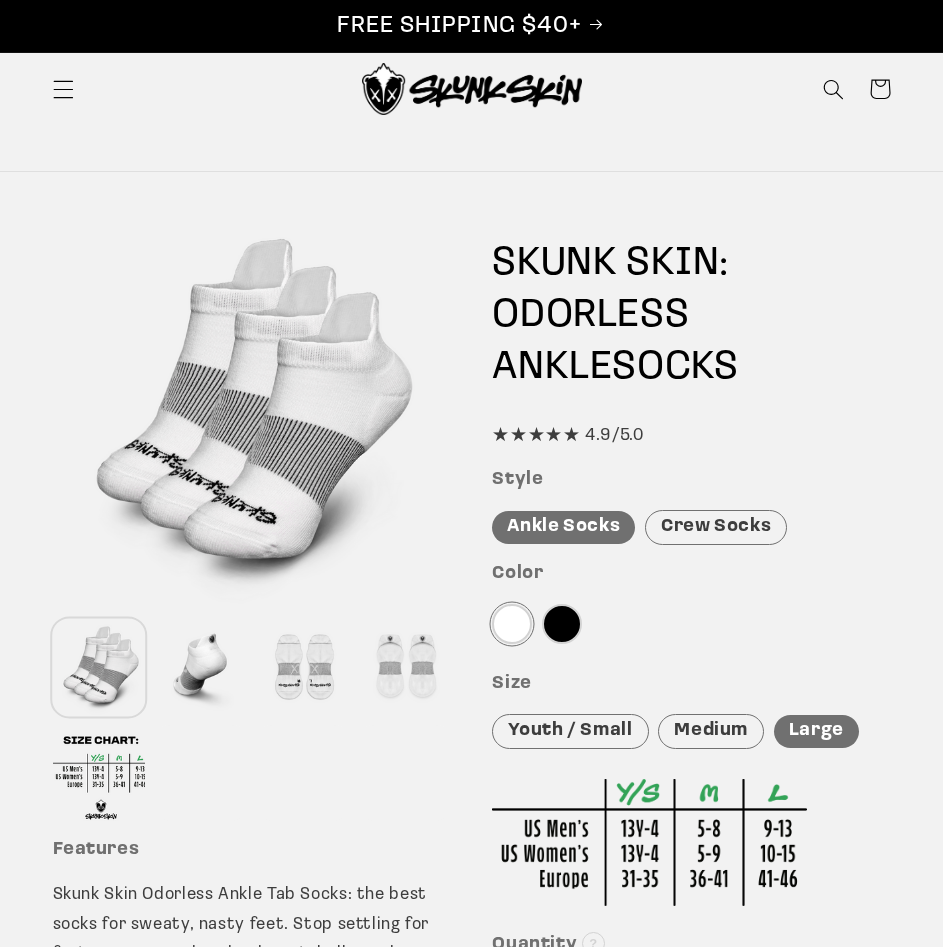 scroll, scrollTop: 0, scrollLeft: 0, axis: both 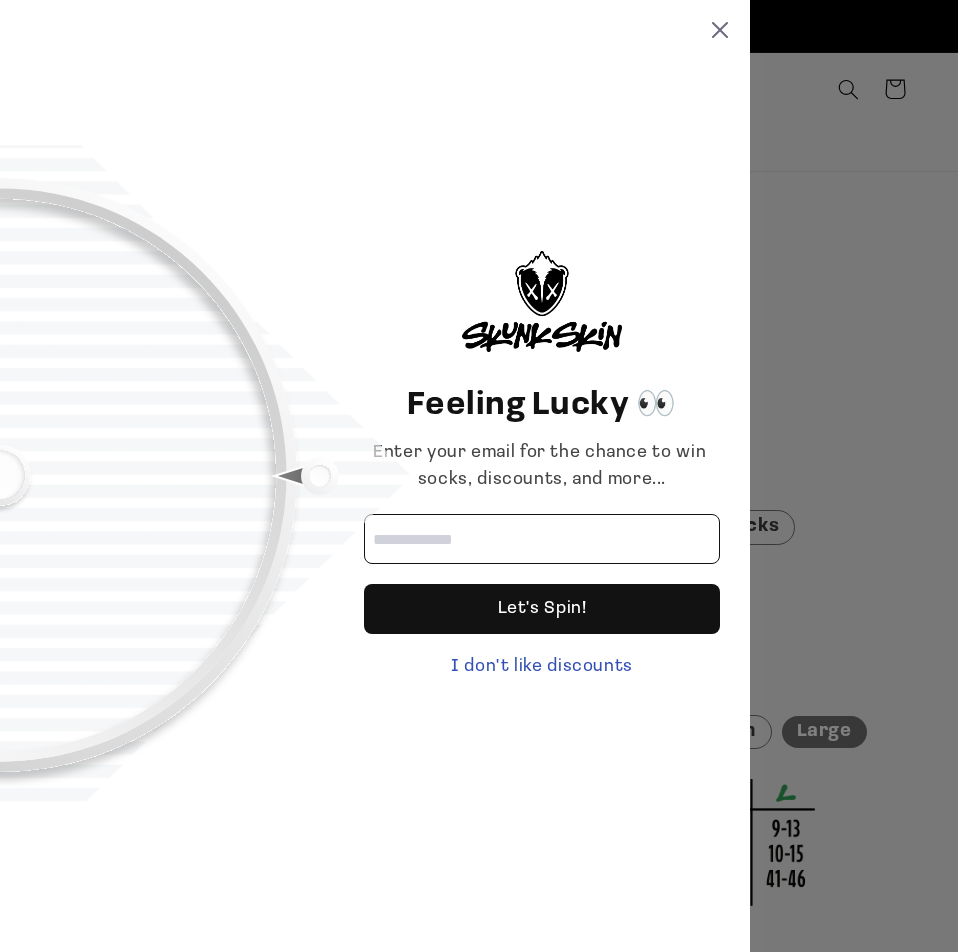 click at bounding box center (542, 539) 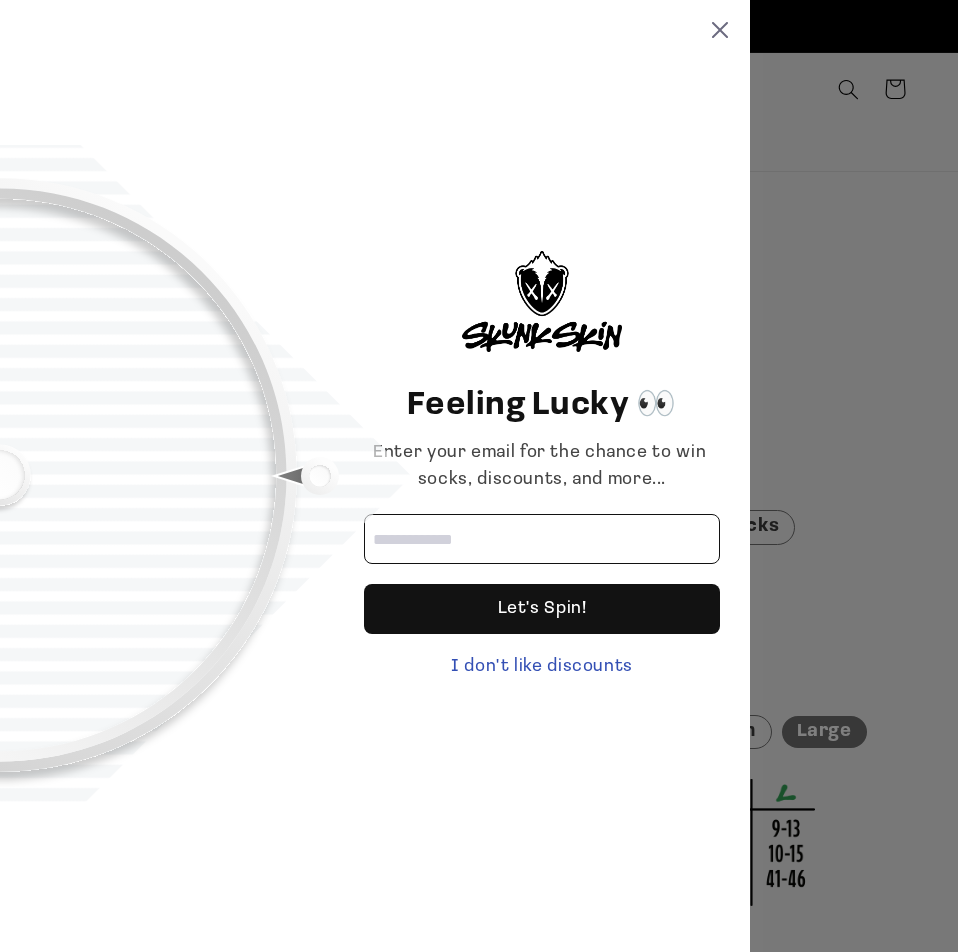 type on "**********" 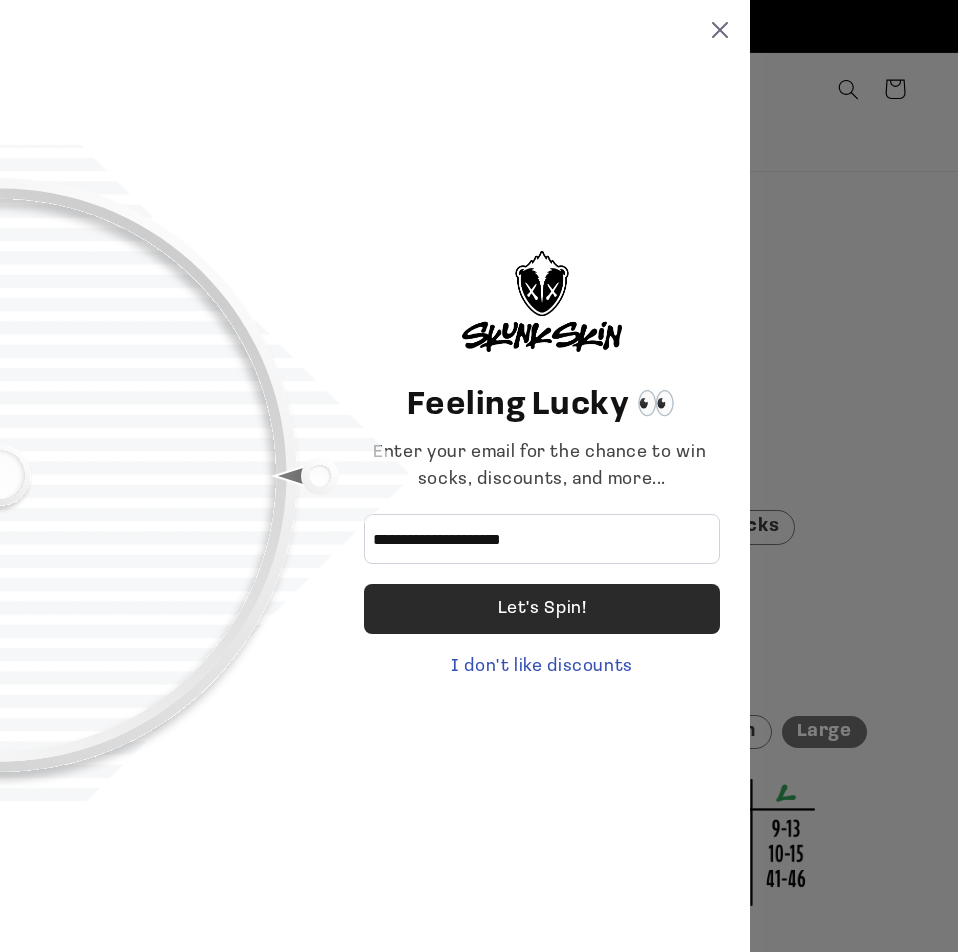 click on "Let's Spin!" at bounding box center (542, 609) 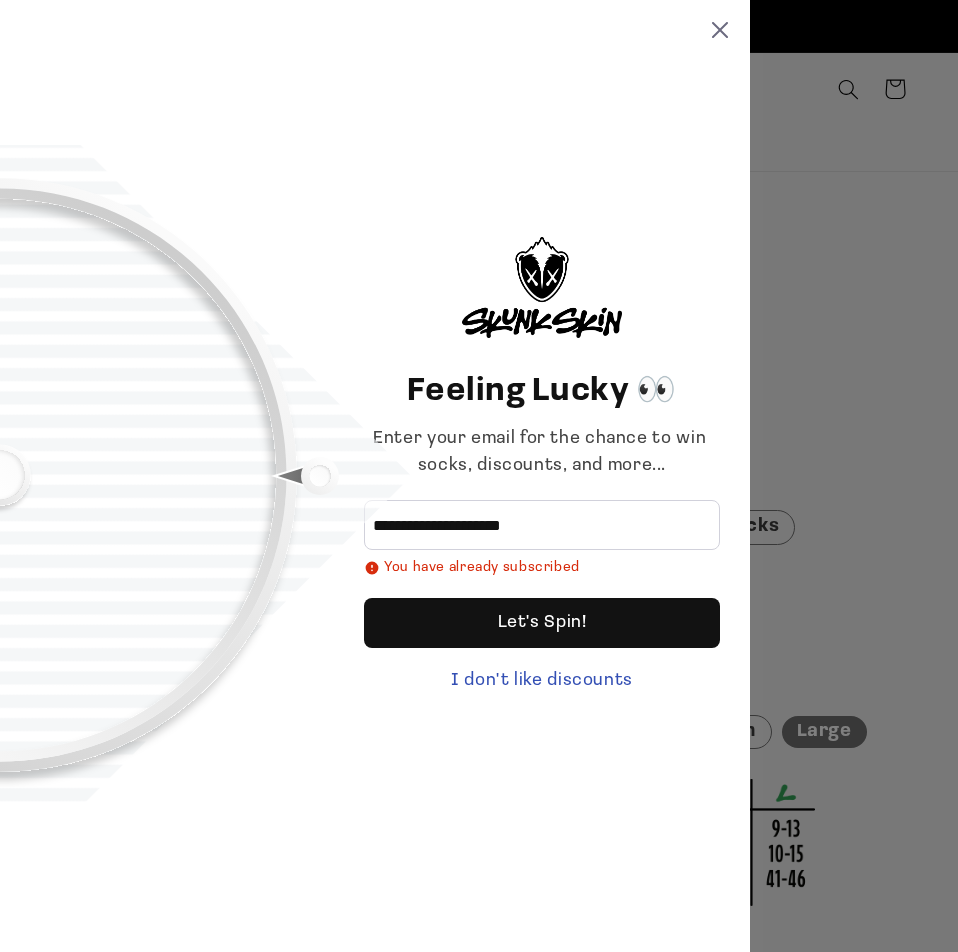 click on "**********" at bounding box center [375, 476] 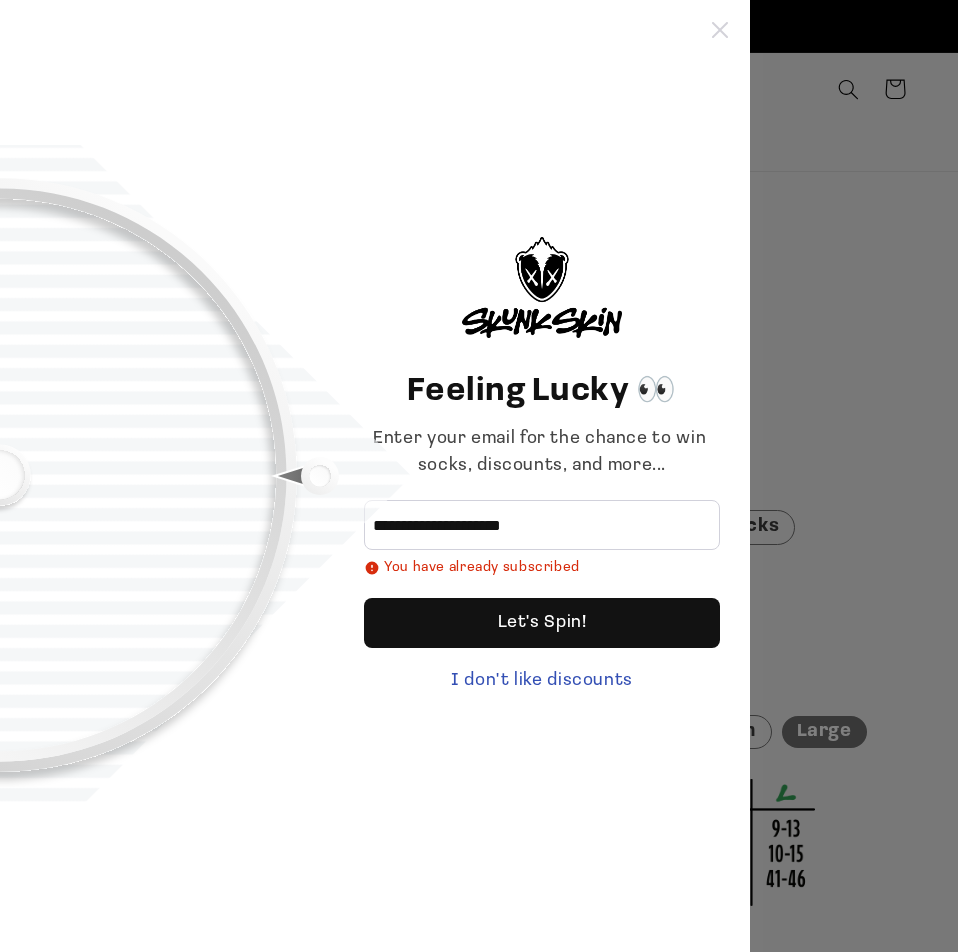 click 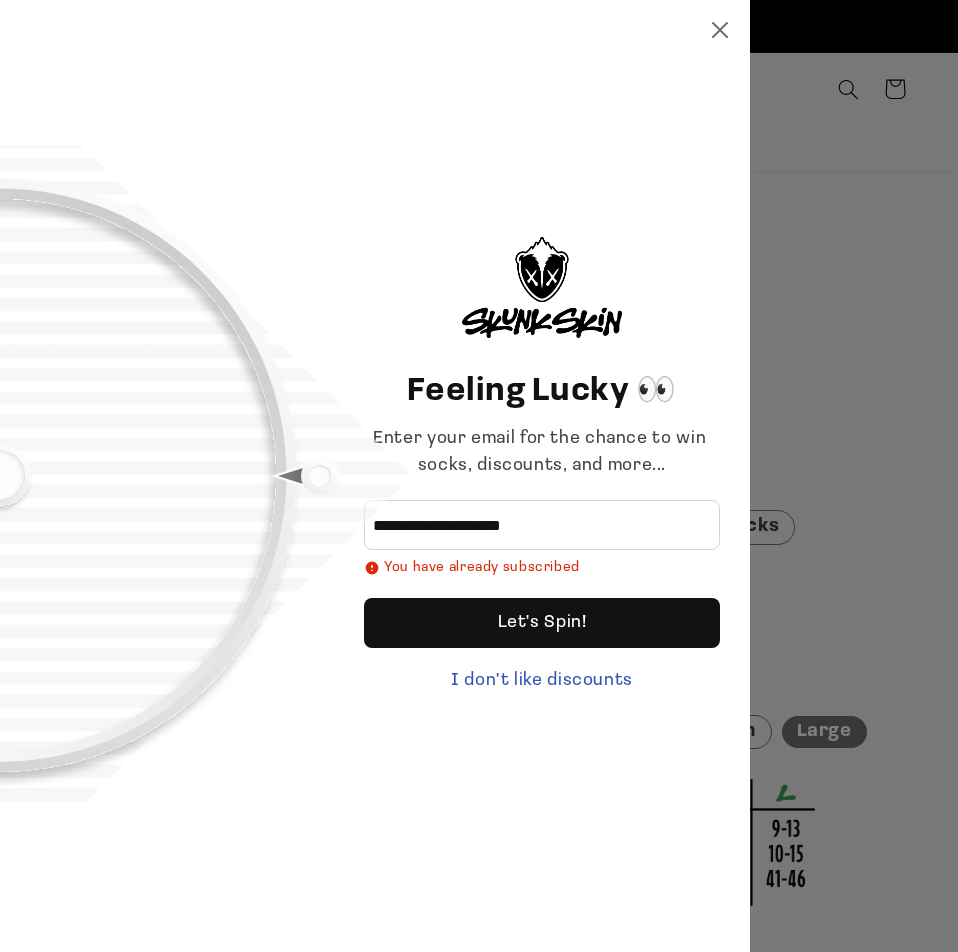 type 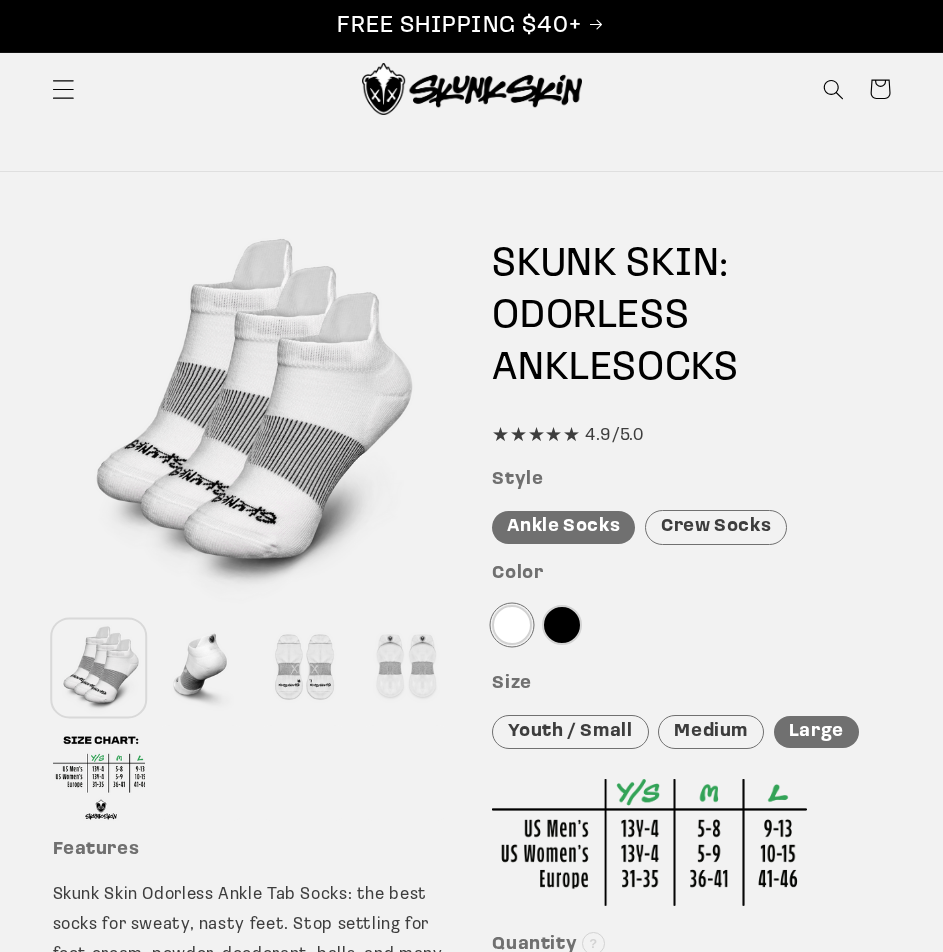 click 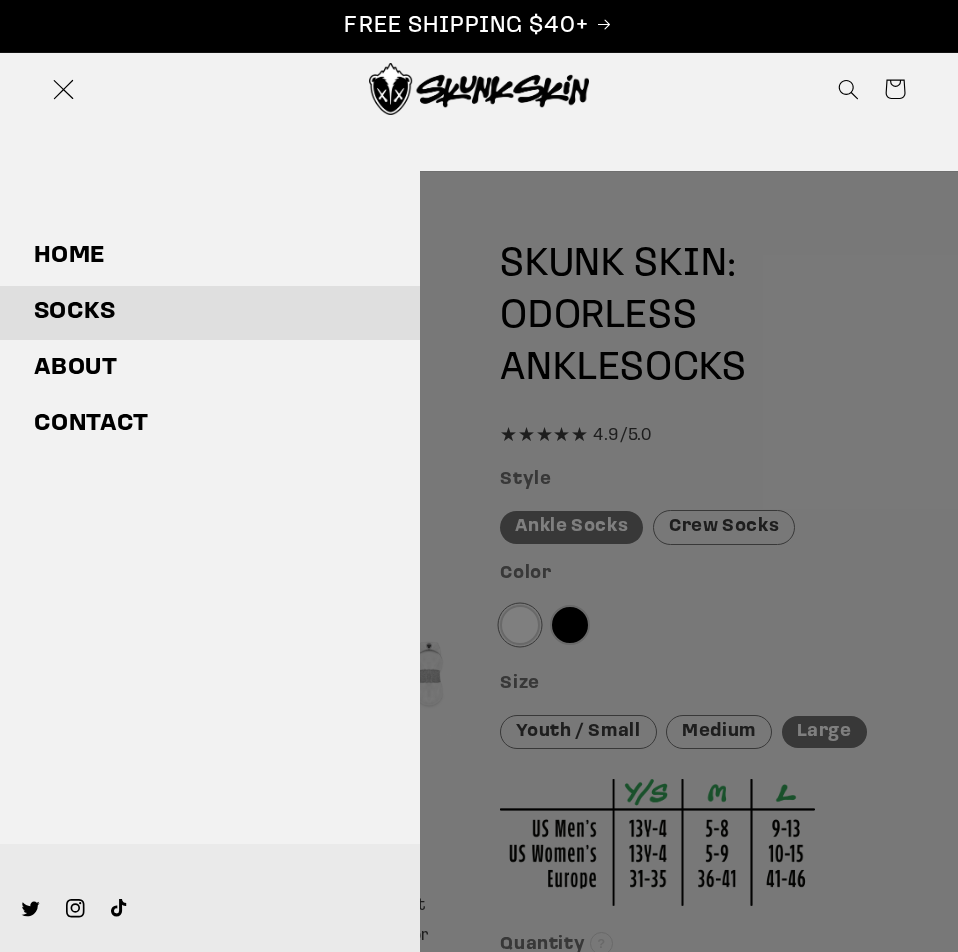 click on "Socks" at bounding box center (210, 313) 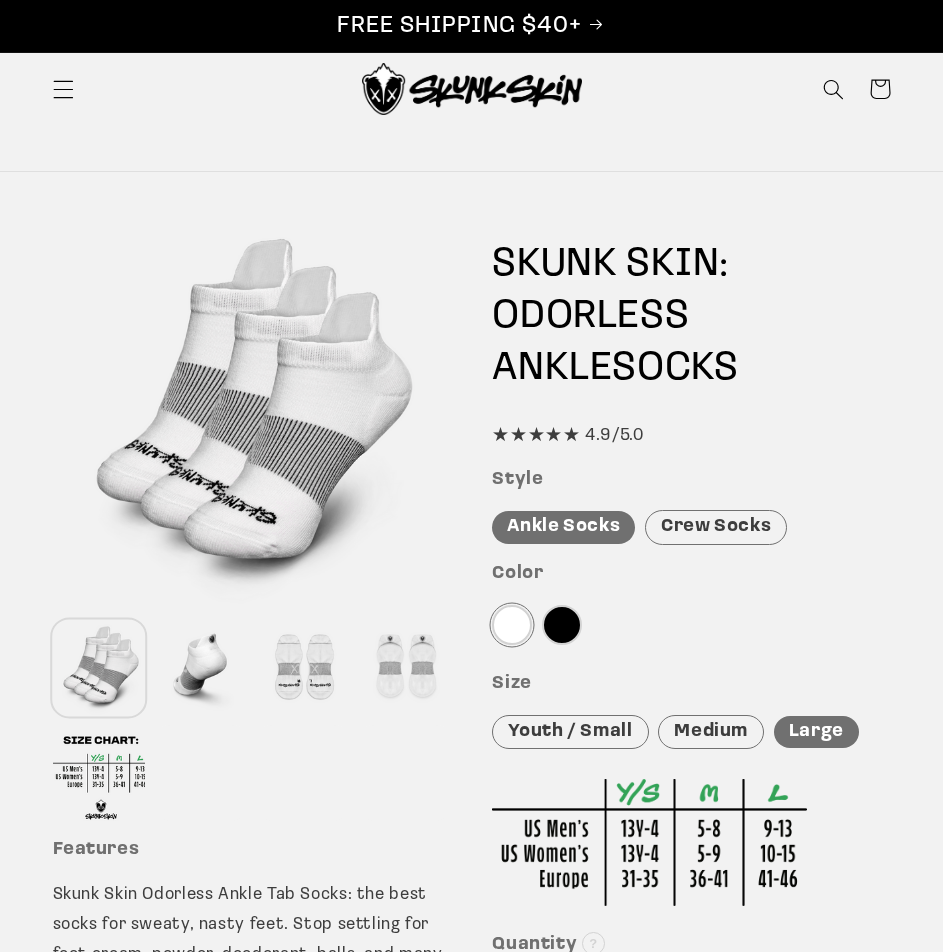 scroll, scrollTop: 0, scrollLeft: 0, axis: both 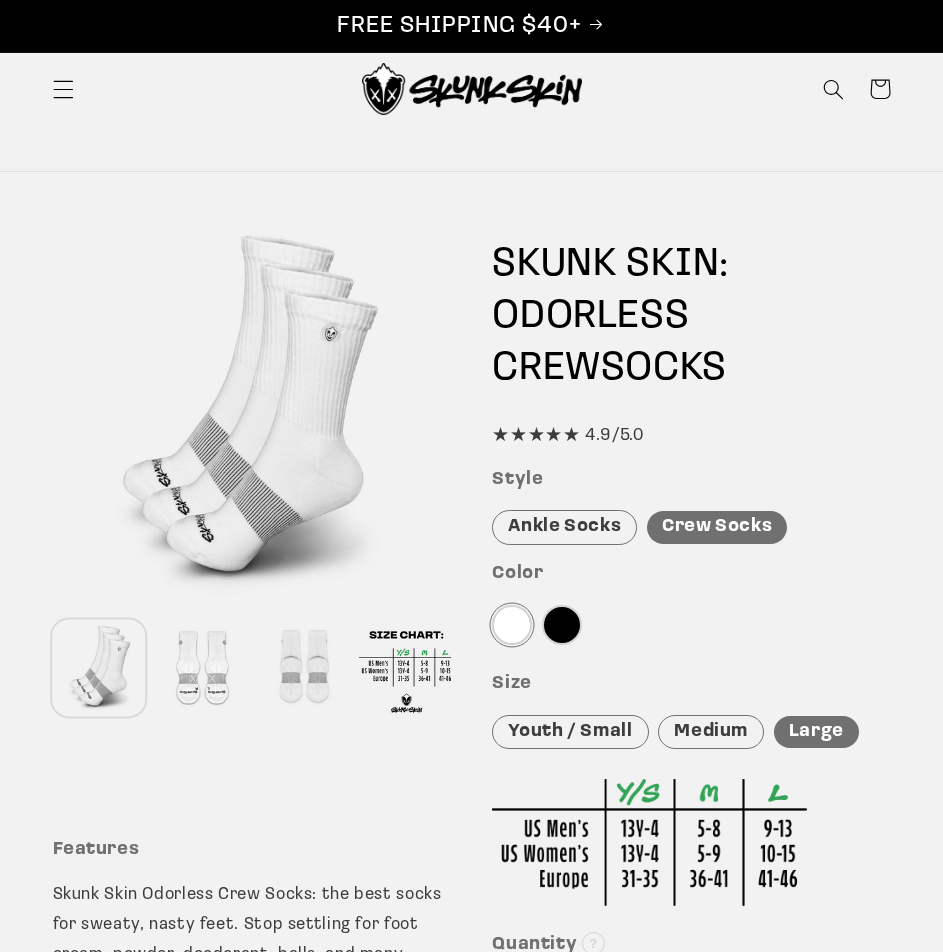 click on "Medium" at bounding box center [711, 732] 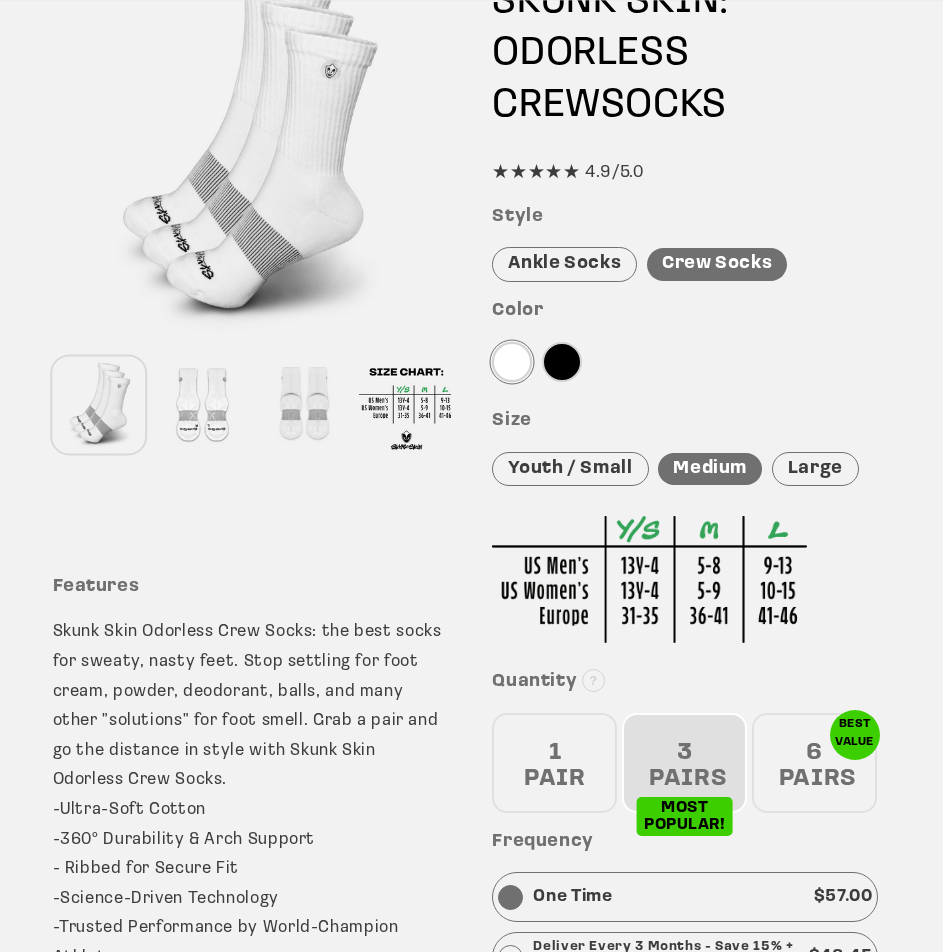scroll, scrollTop: 0, scrollLeft: 0, axis: both 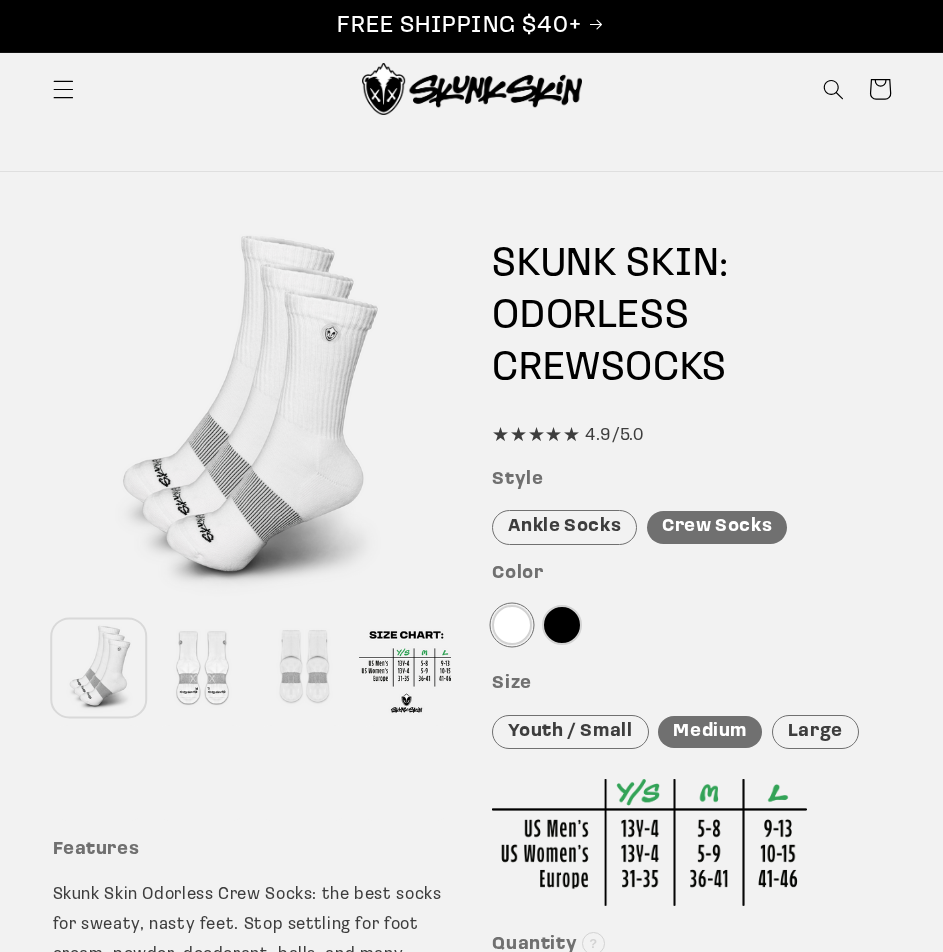 click 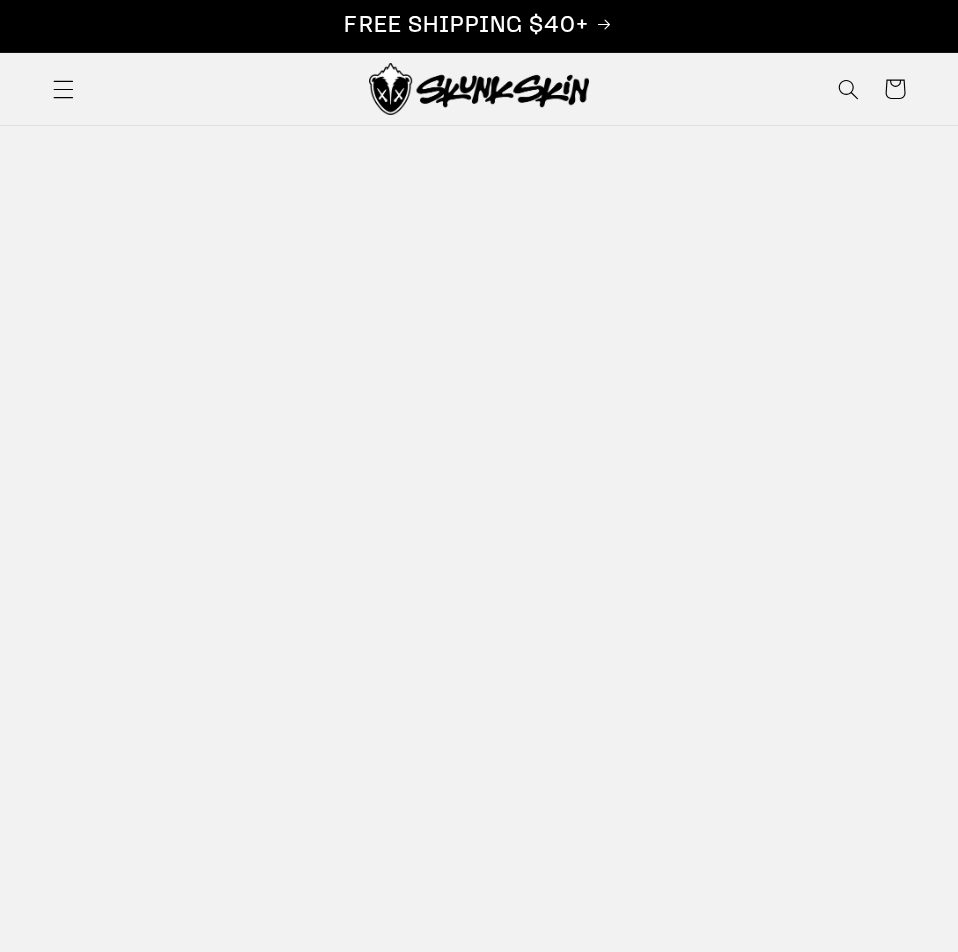 scroll, scrollTop: 0, scrollLeft: 0, axis: both 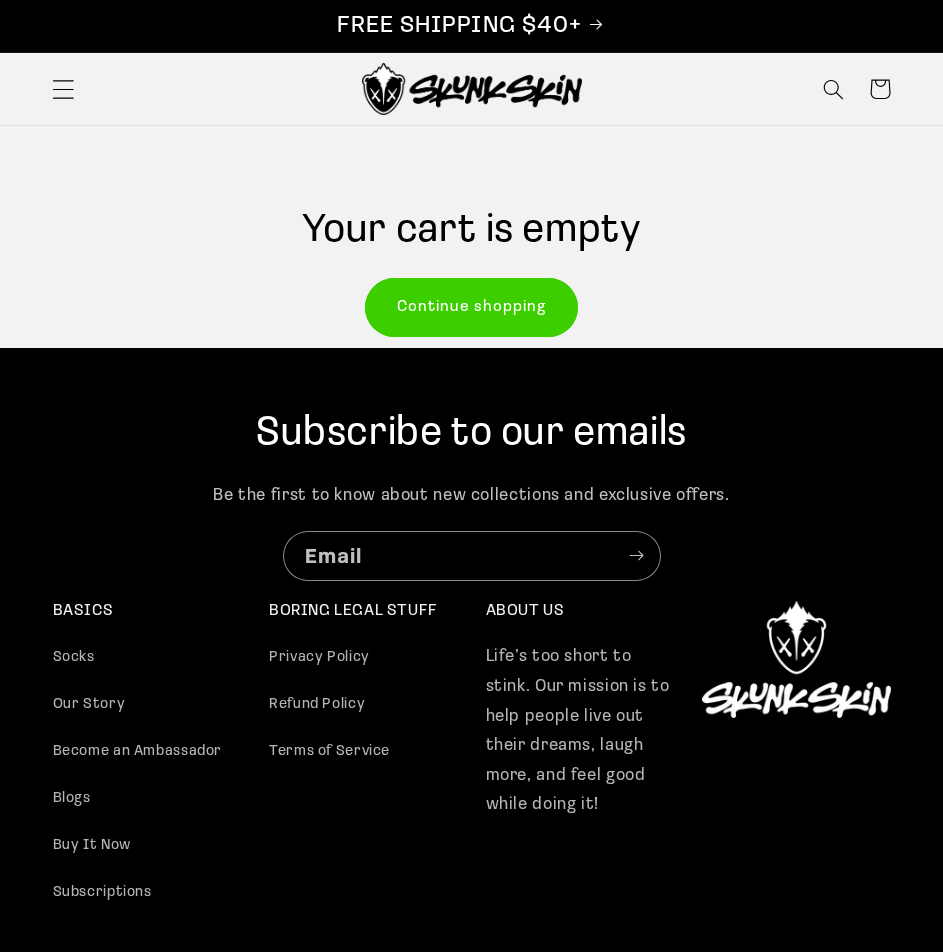 click 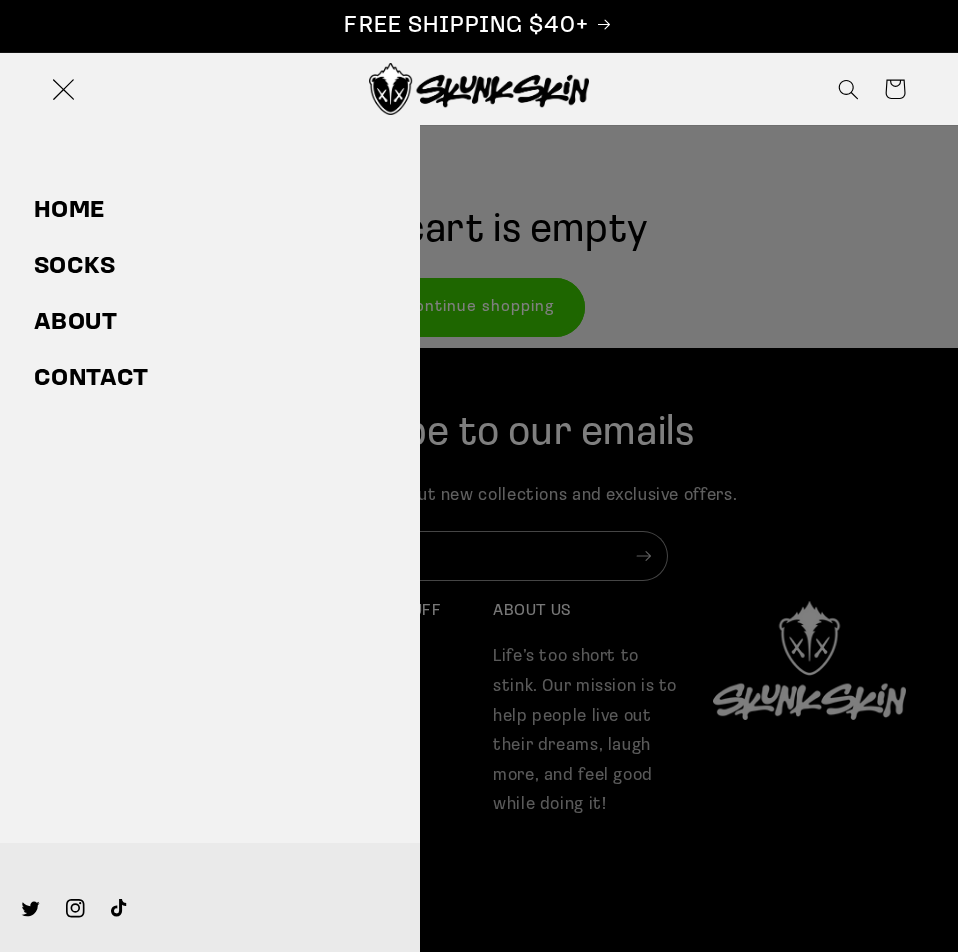 click at bounding box center [63, 89] 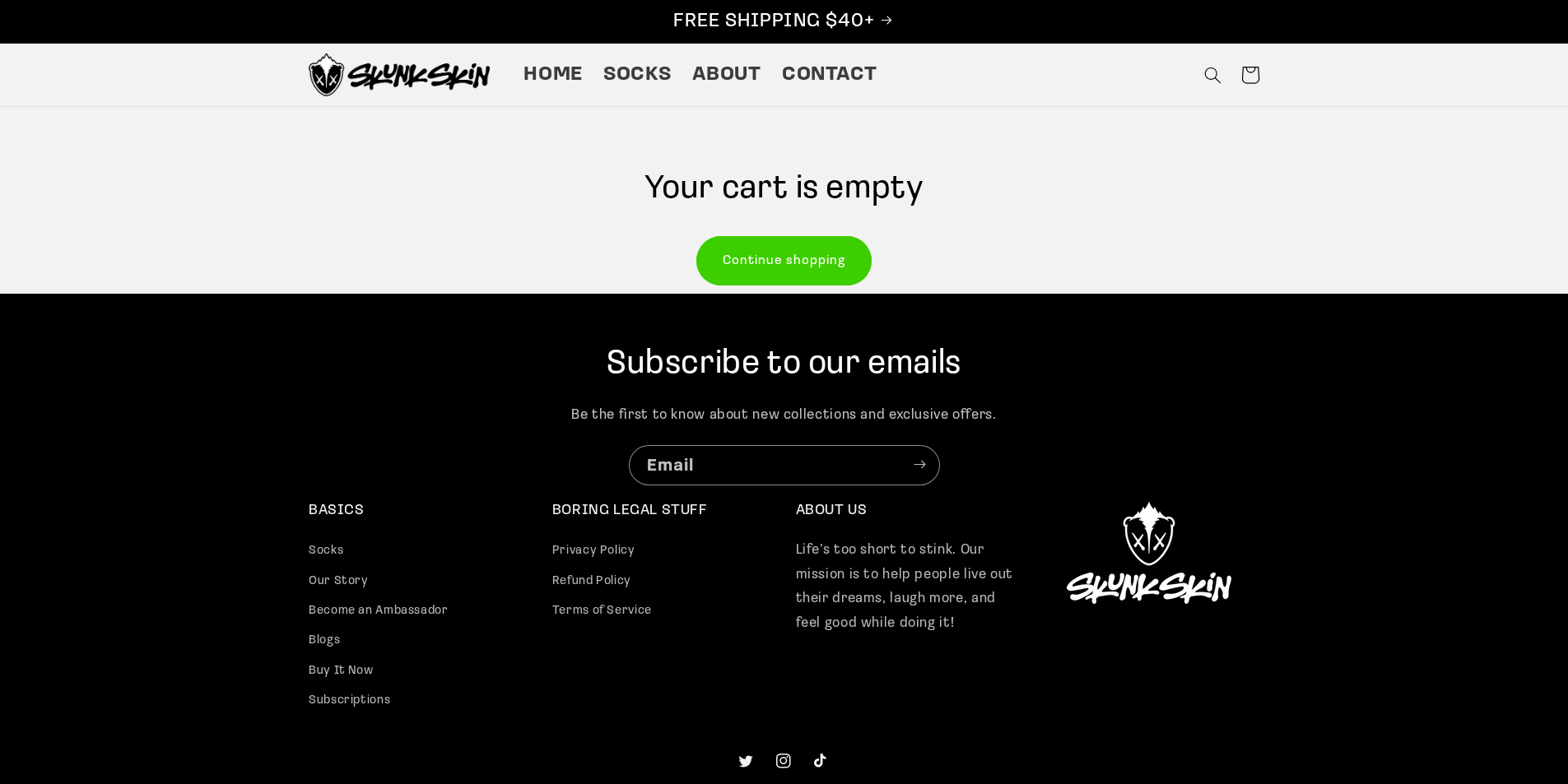 click 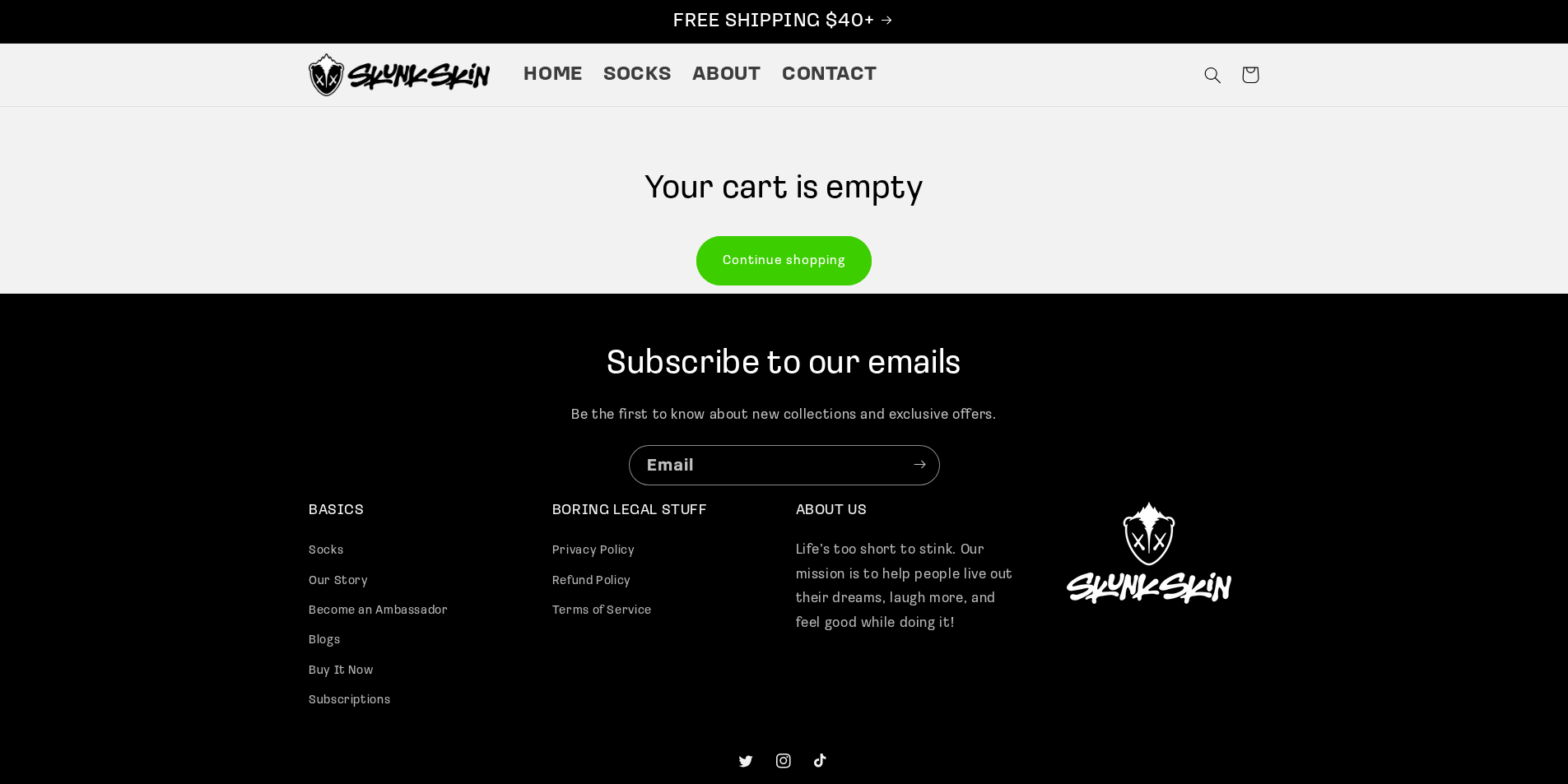 scroll, scrollTop: 0, scrollLeft: 0, axis: both 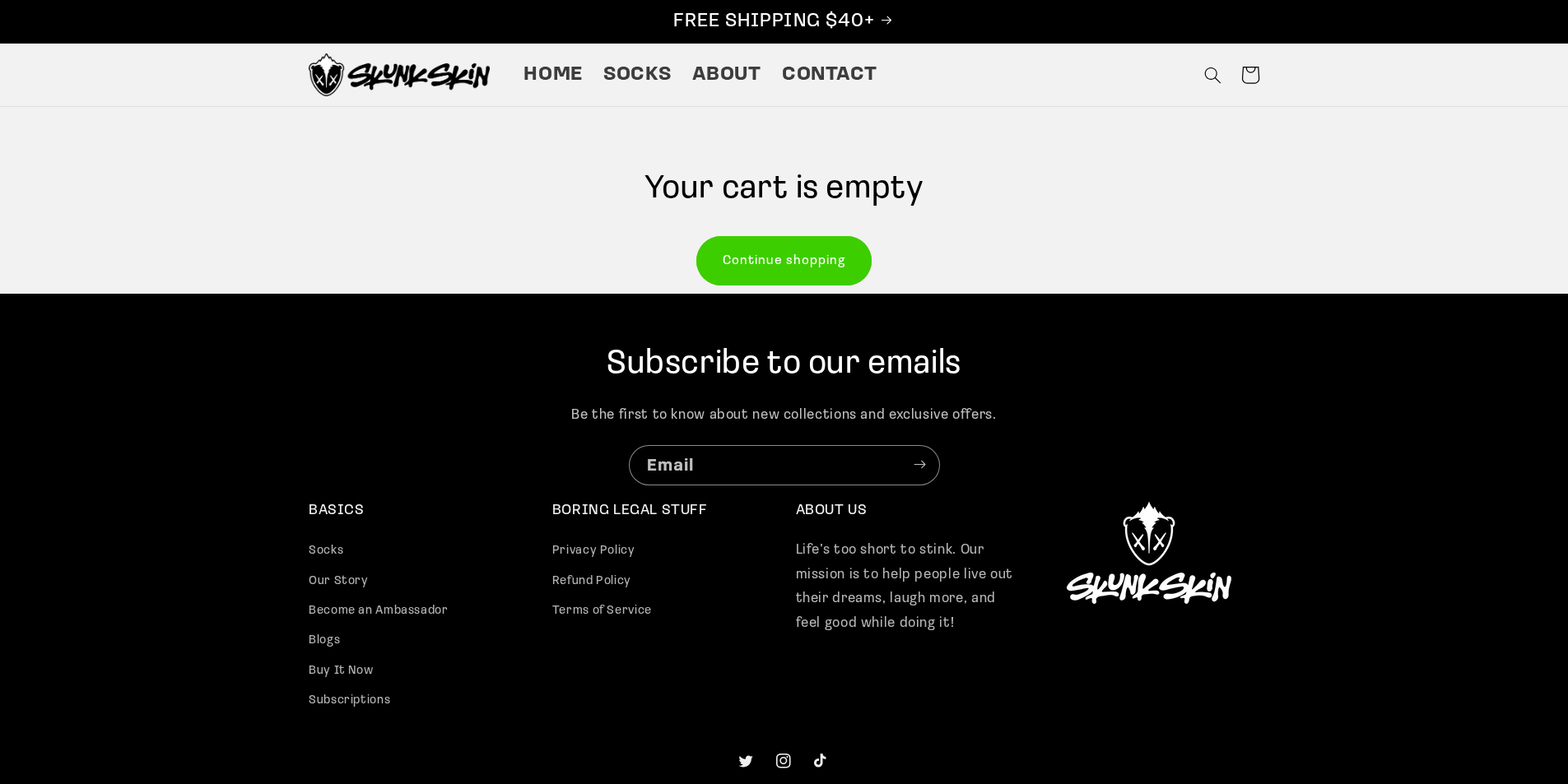 click 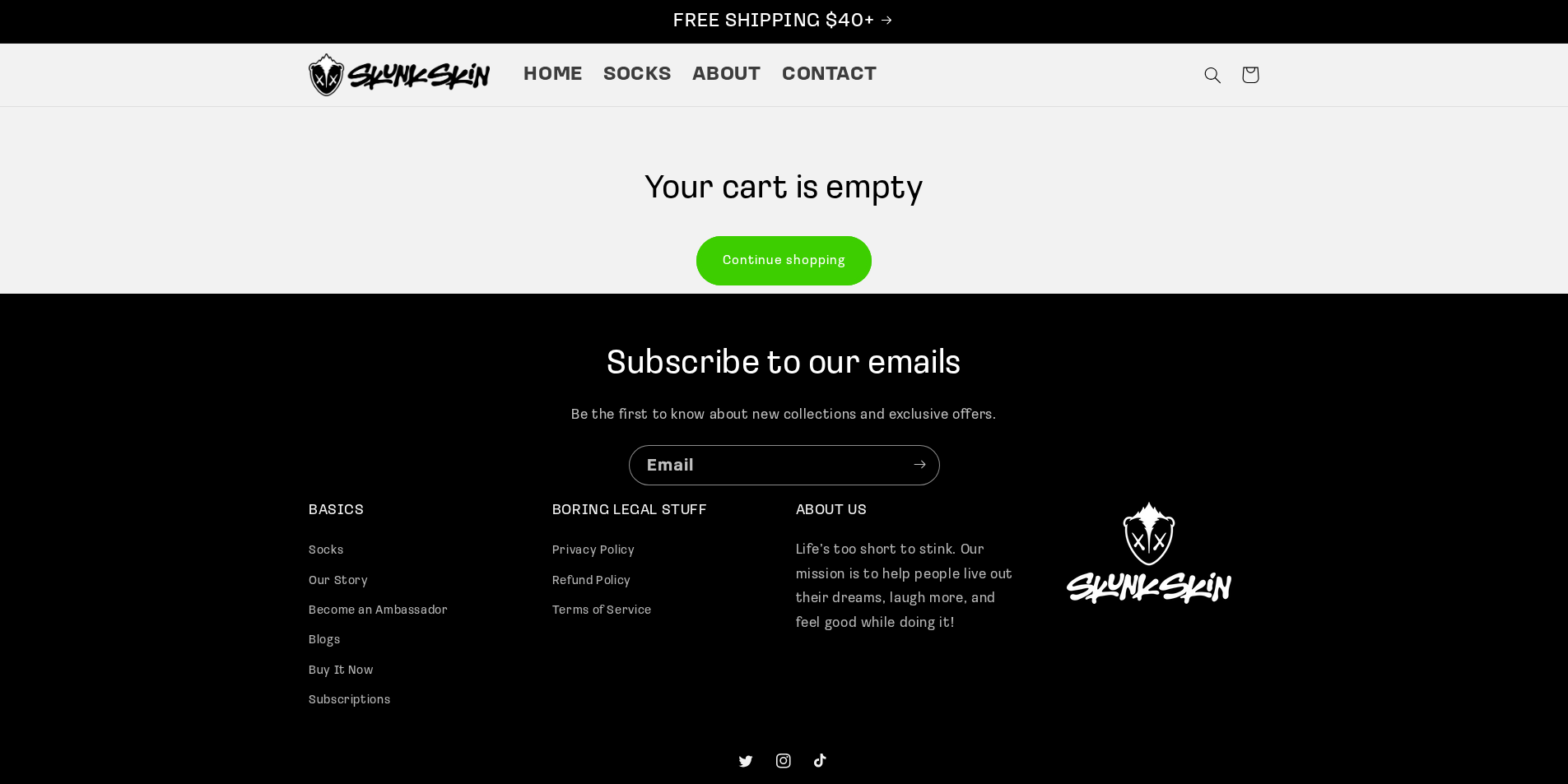 scroll, scrollTop: 0, scrollLeft: 0, axis: both 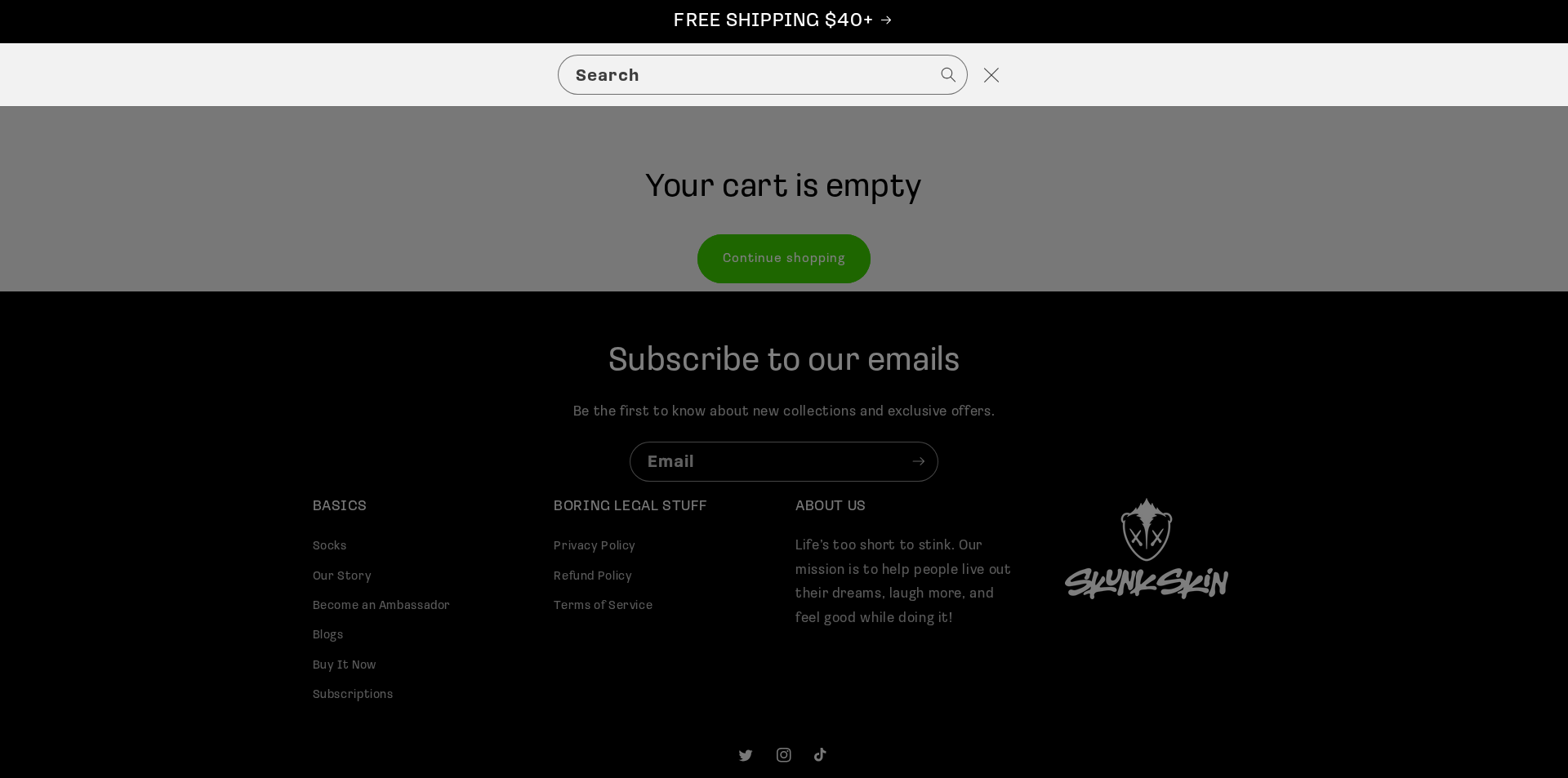 click at bounding box center [991, 75] 